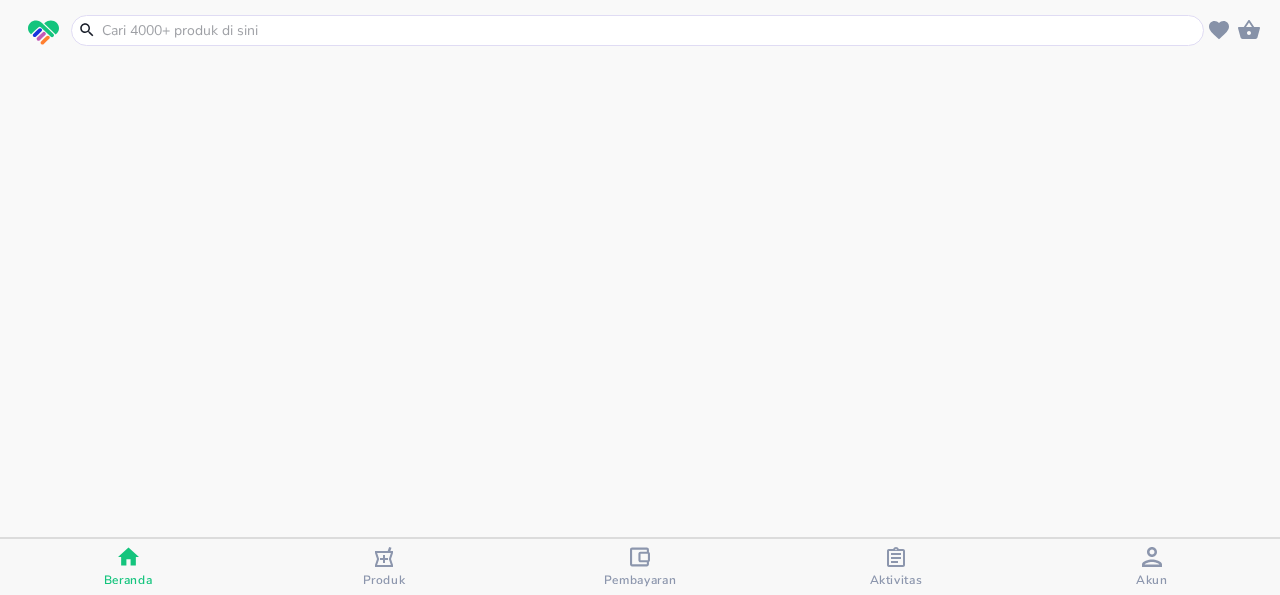 scroll, scrollTop: 0, scrollLeft: 0, axis: both 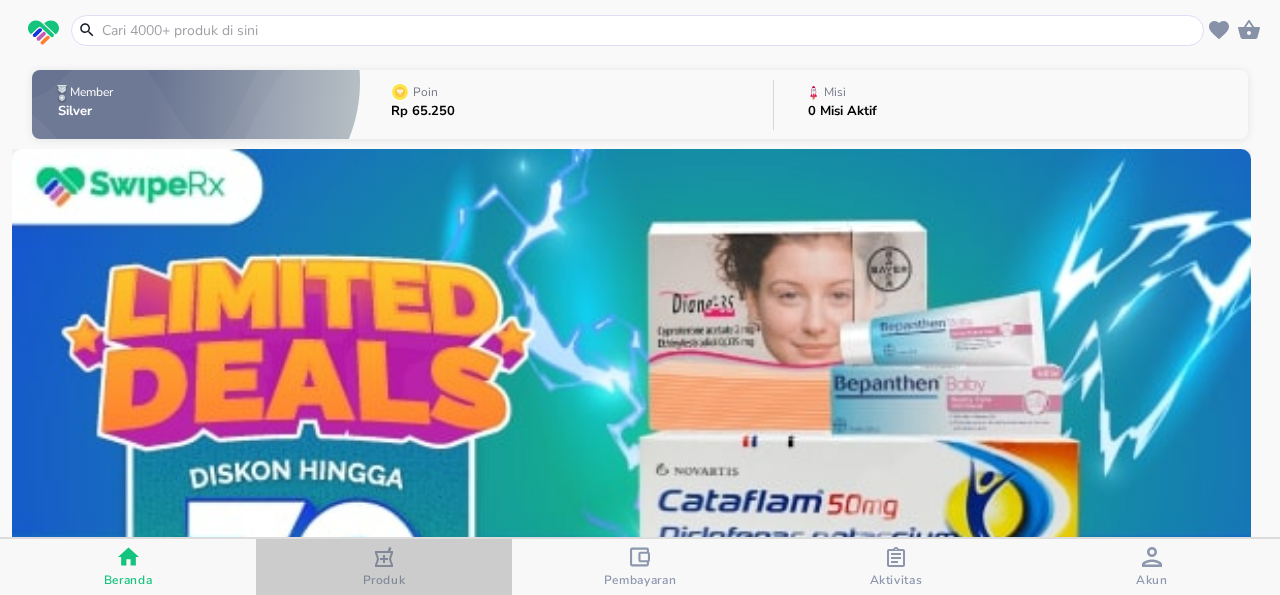 click on "Produk" at bounding box center [384, 567] 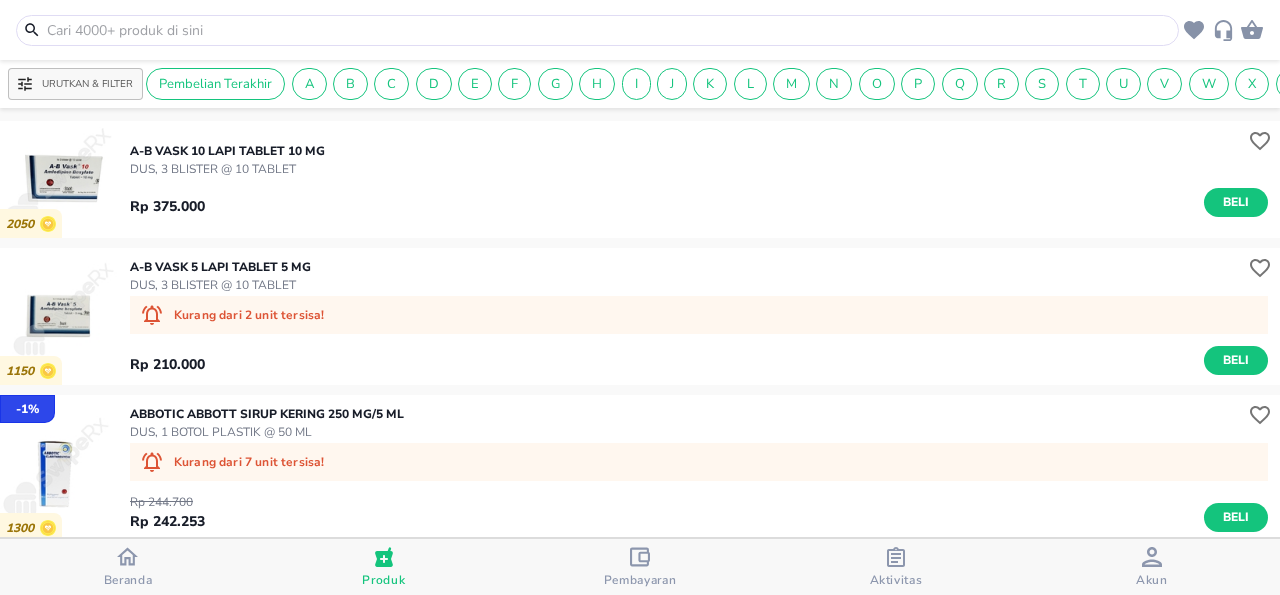 click at bounding box center (609, 30) 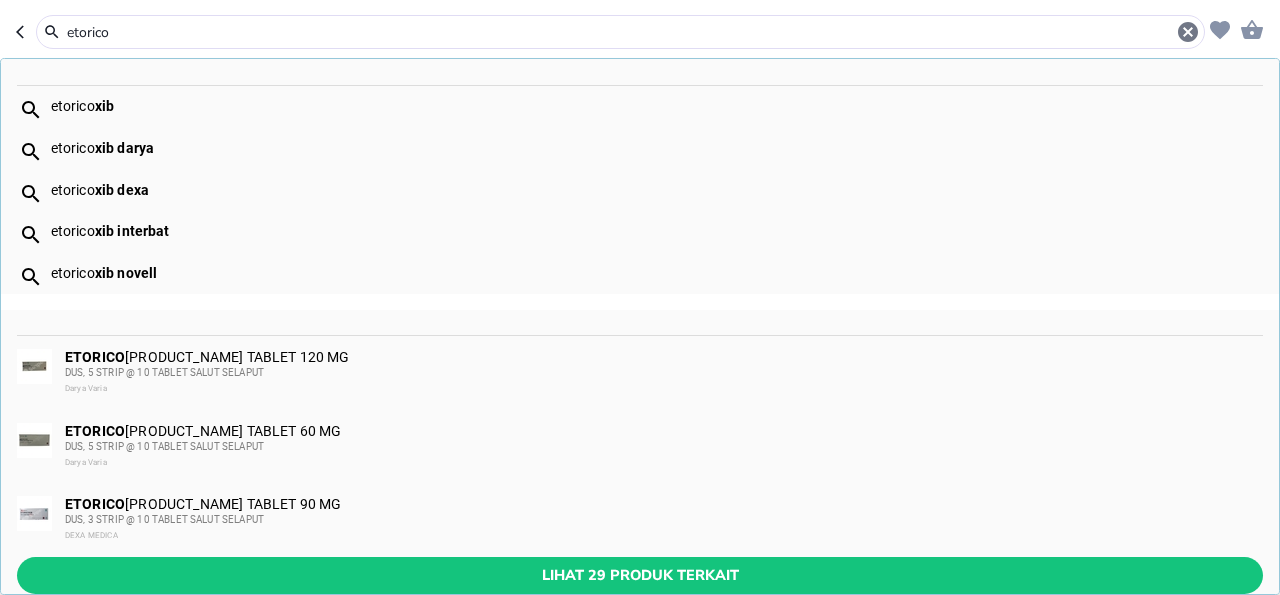 scroll, scrollTop: 47, scrollLeft: 0, axis: vertical 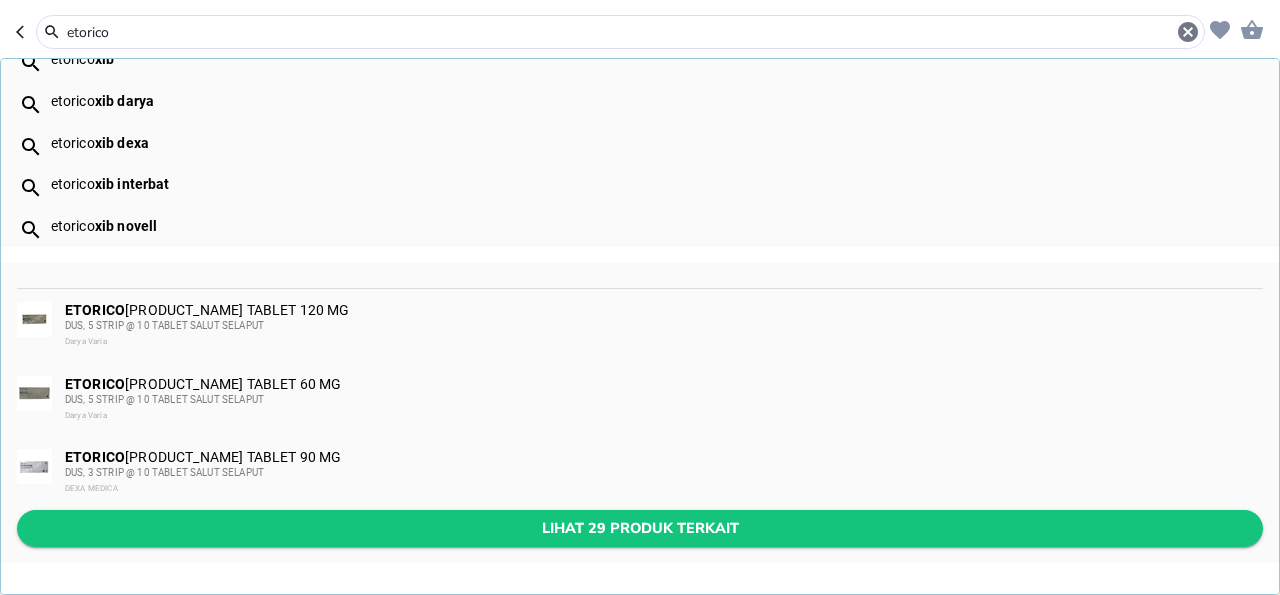 type on "etorico" 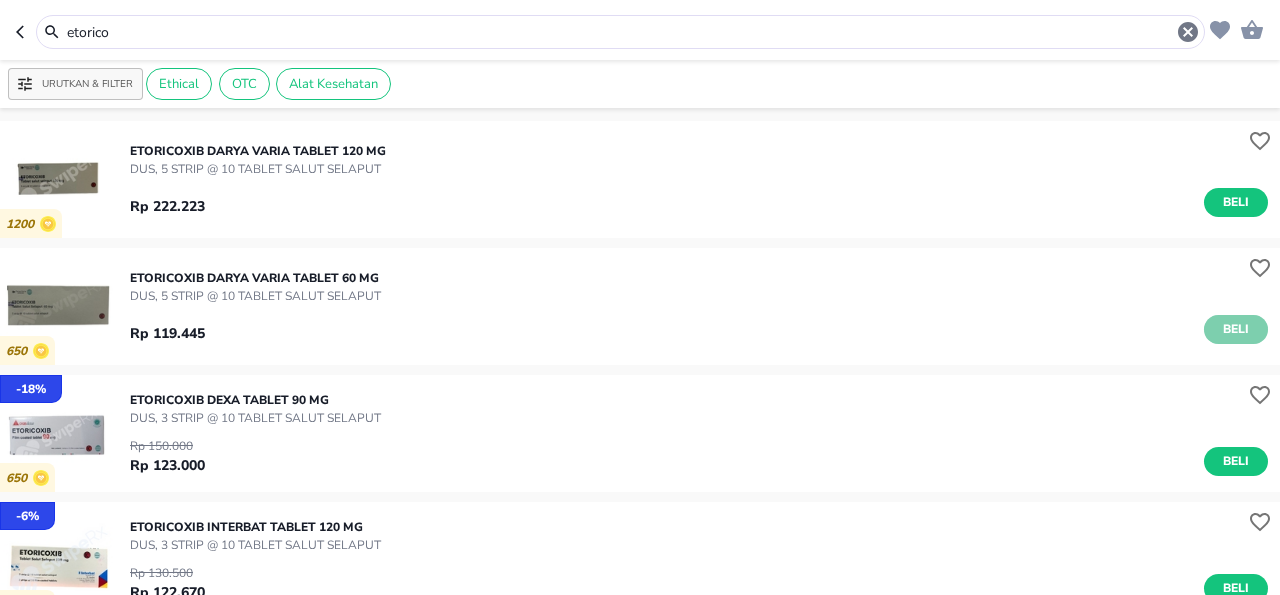 click on "Beli" at bounding box center (1236, 329) 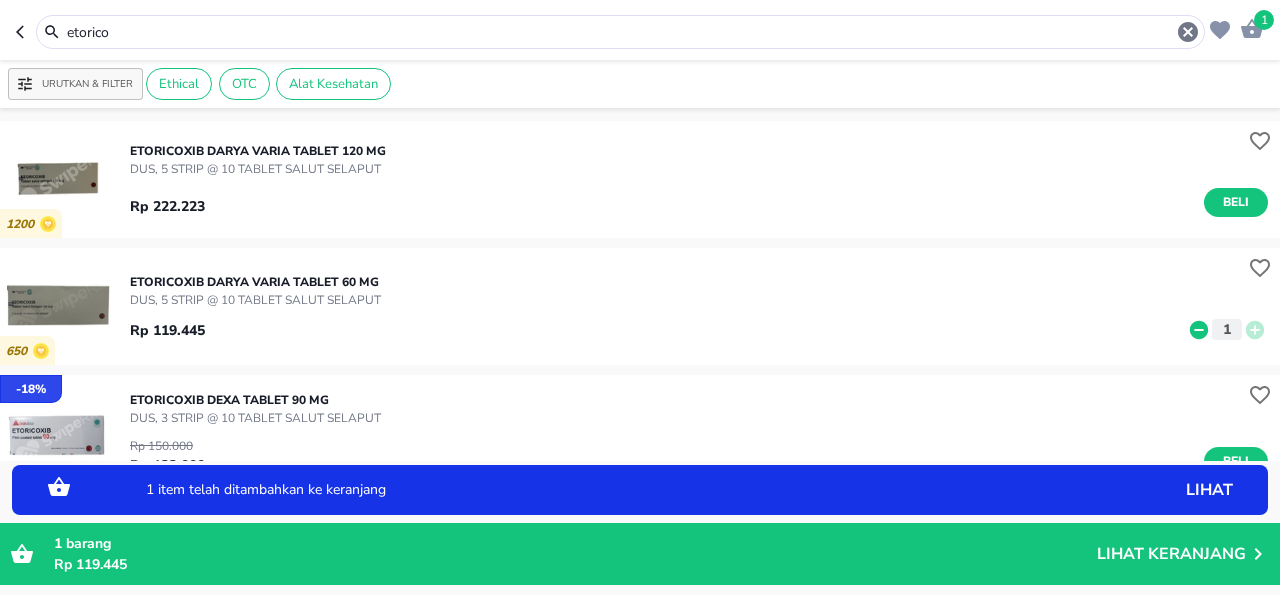 click on "Lihat Keranjang" at bounding box center (1171, 554) 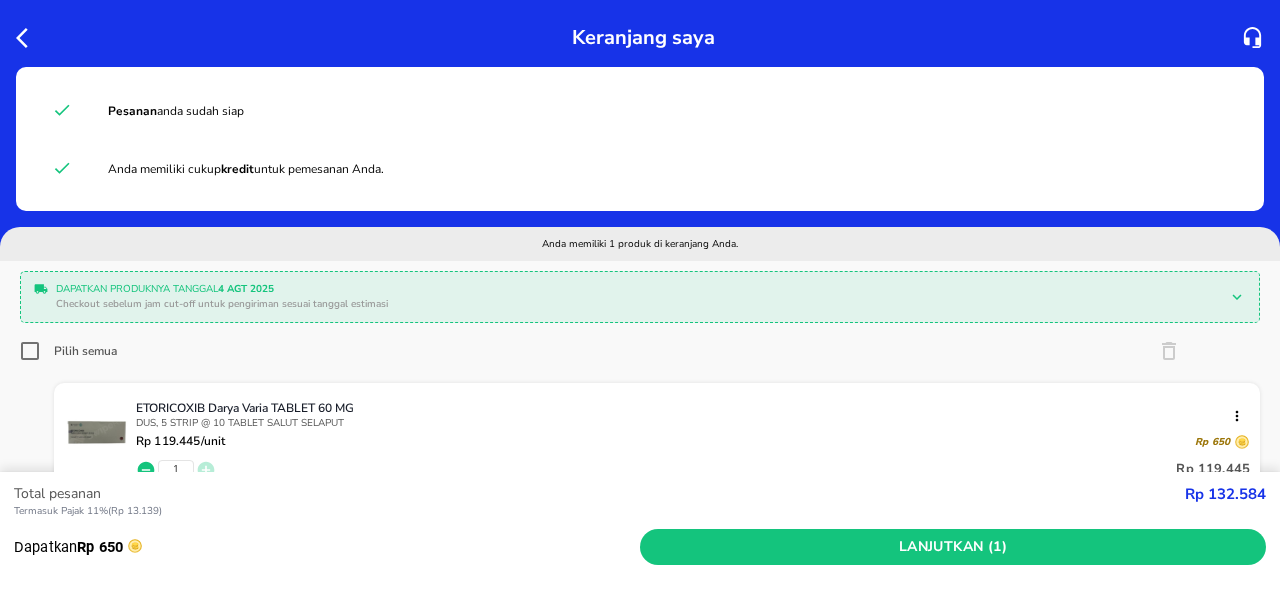 click on "Keranjang saya" at bounding box center (640, 37) 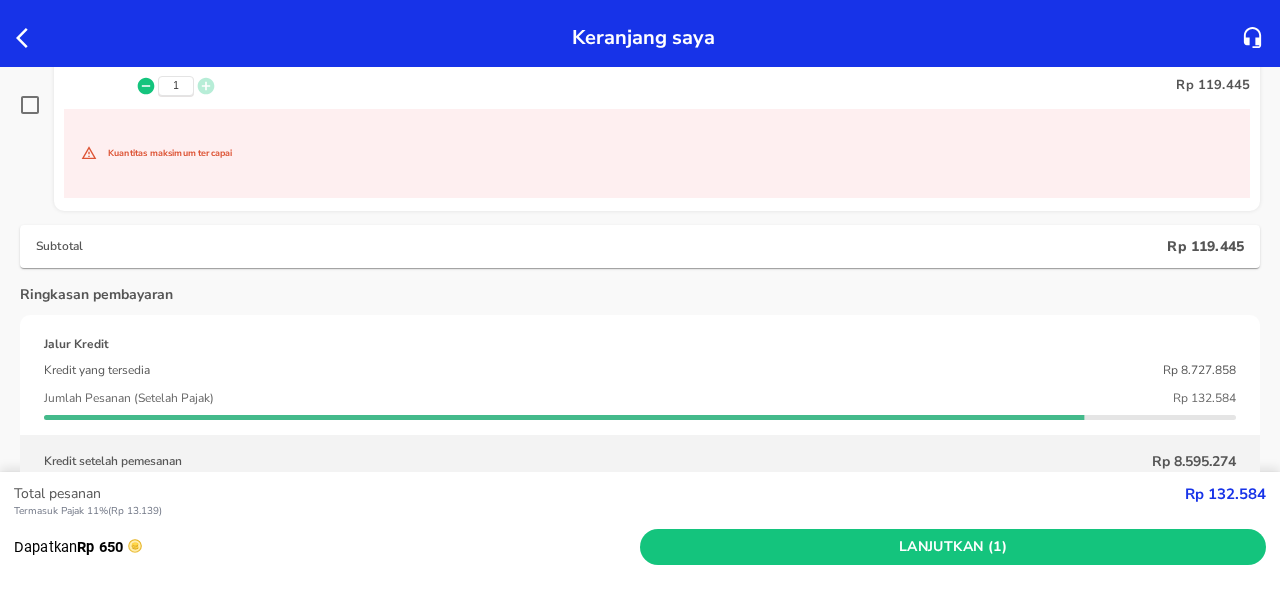 scroll, scrollTop: 128, scrollLeft: 0, axis: vertical 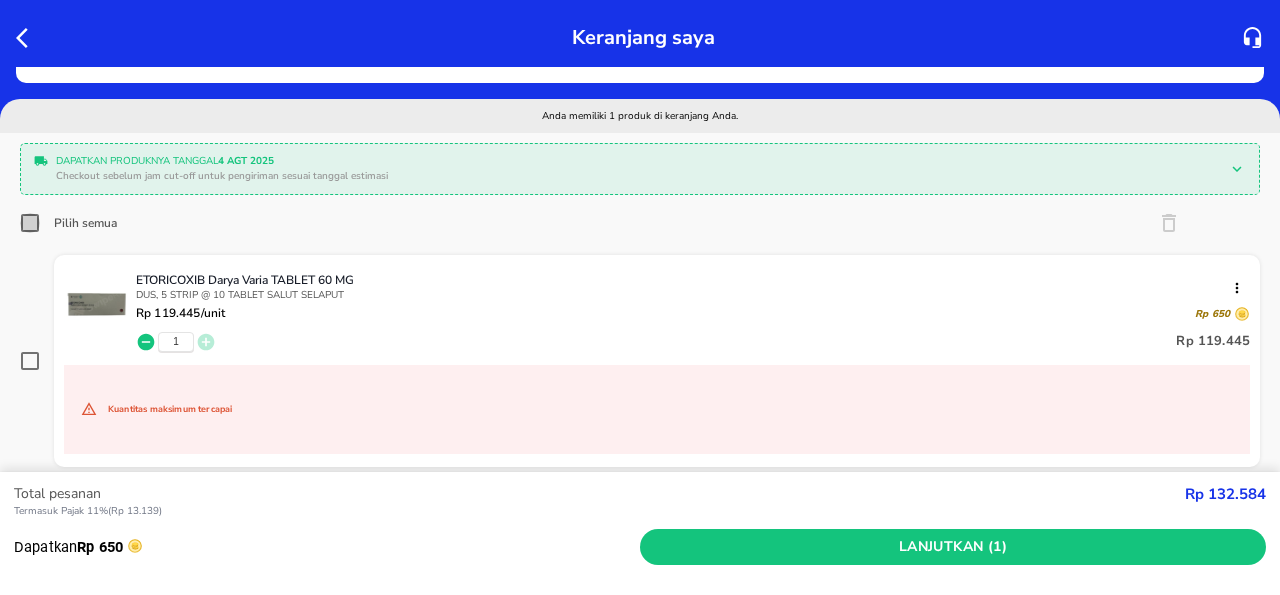 click on "Pilih semua" at bounding box center (30, 223) 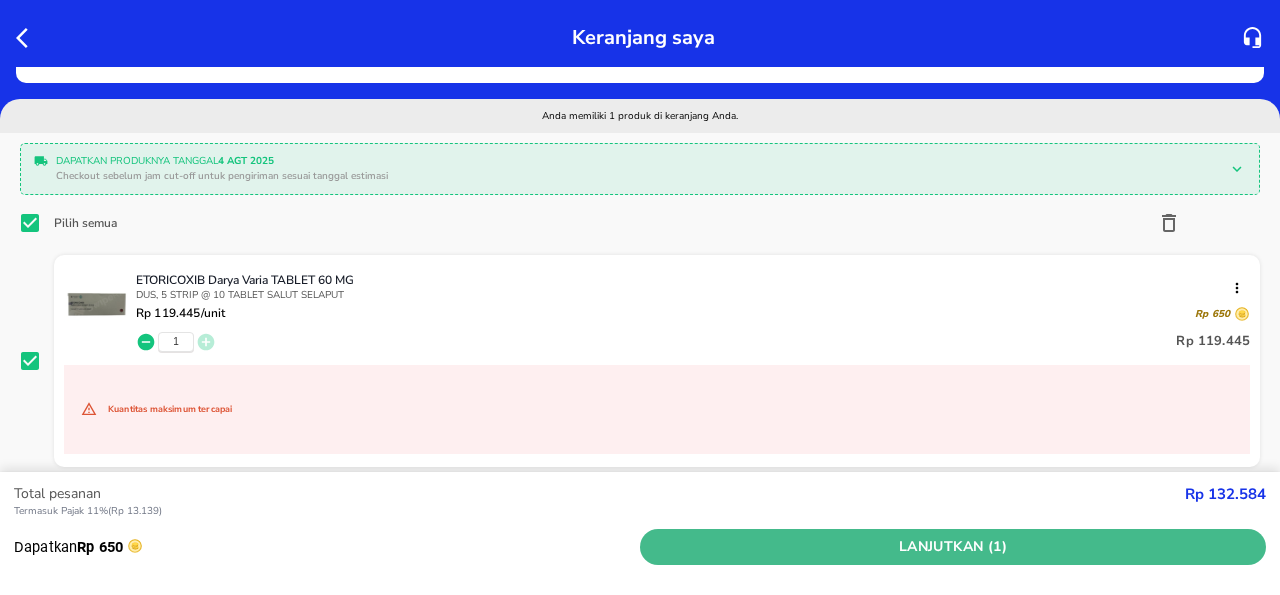 click on "Lanjutkan (1)" at bounding box center (953, 547) 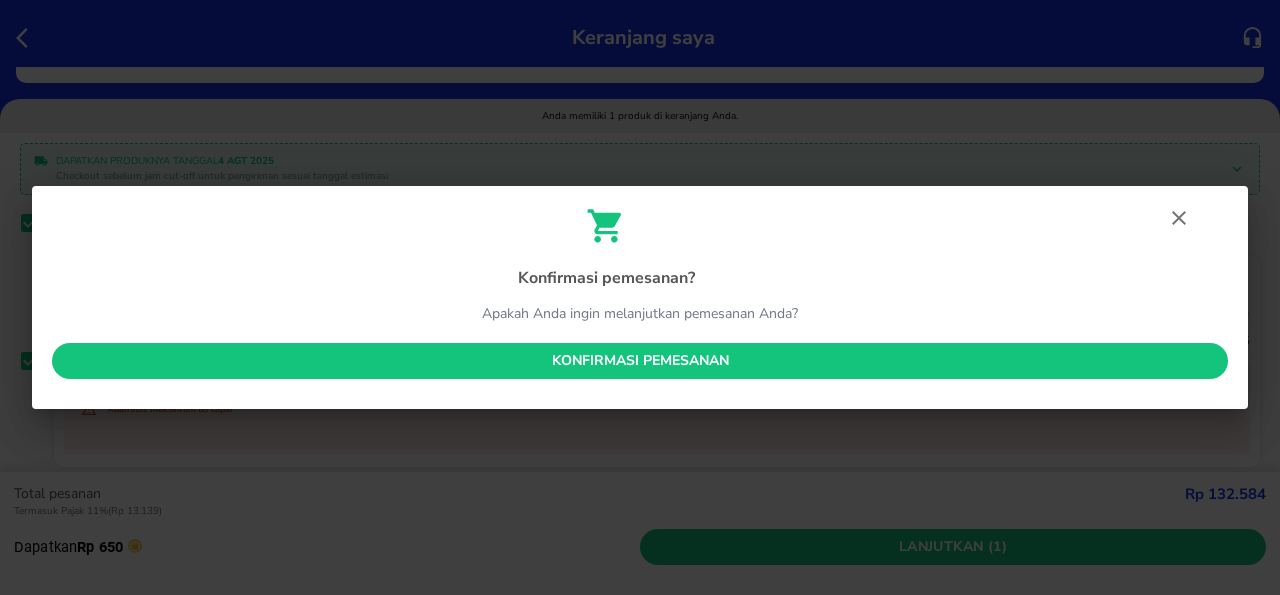 click on "Konfirmasi pemesanan" at bounding box center (640, 361) 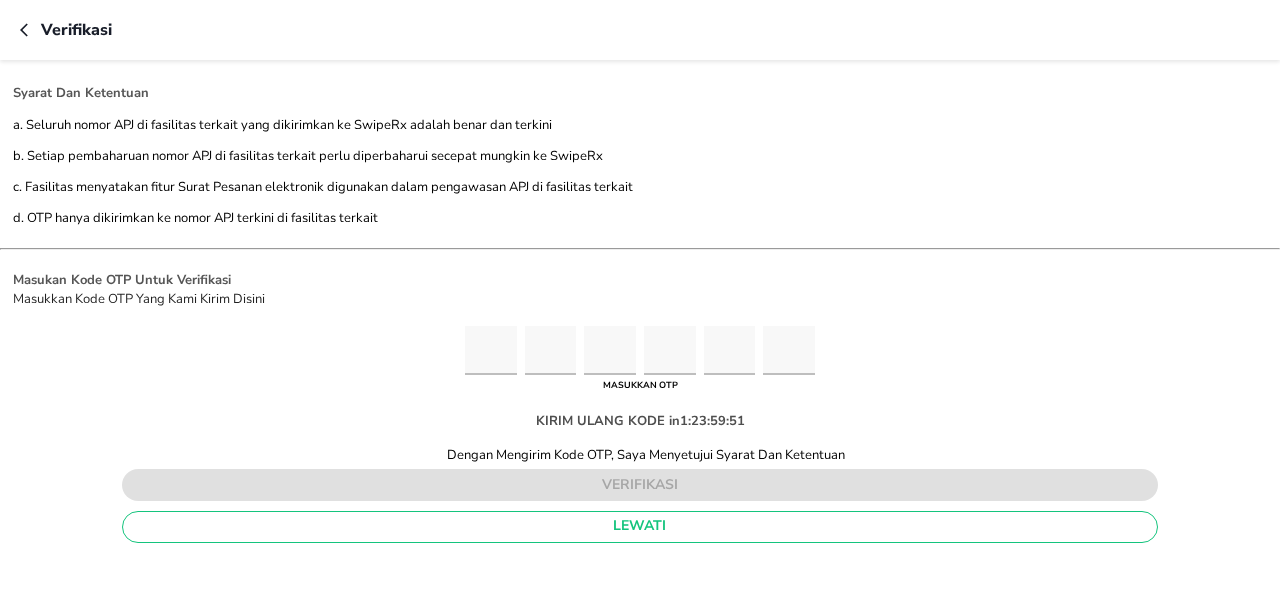 click at bounding box center [491, 350] 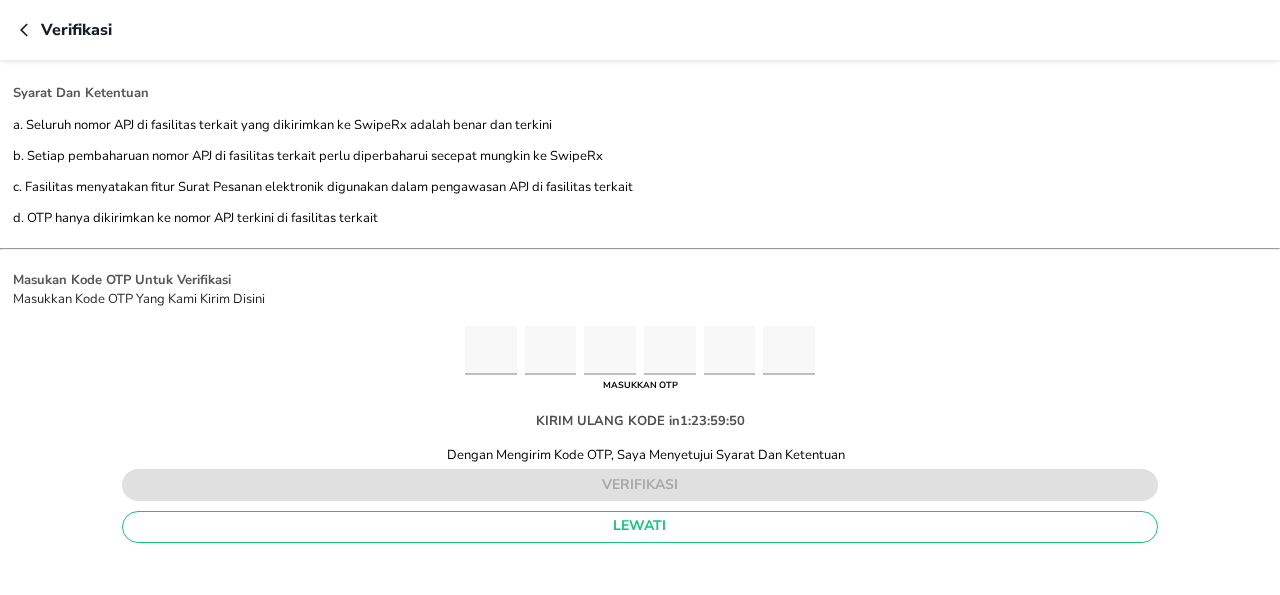 type on "9" 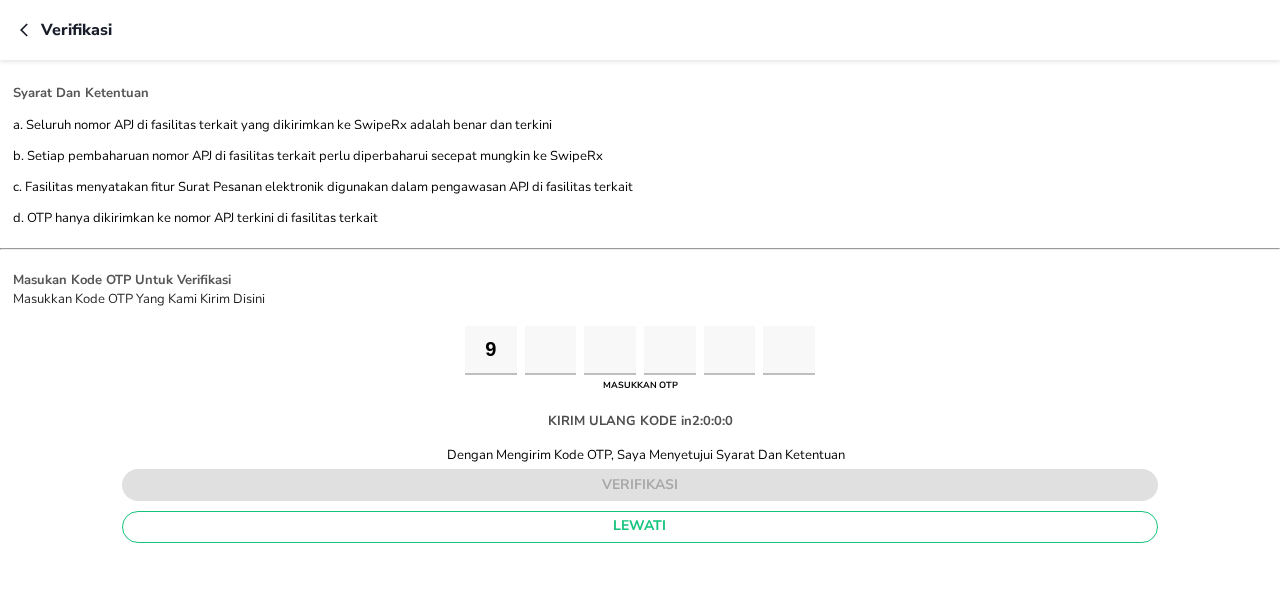 type on "6" 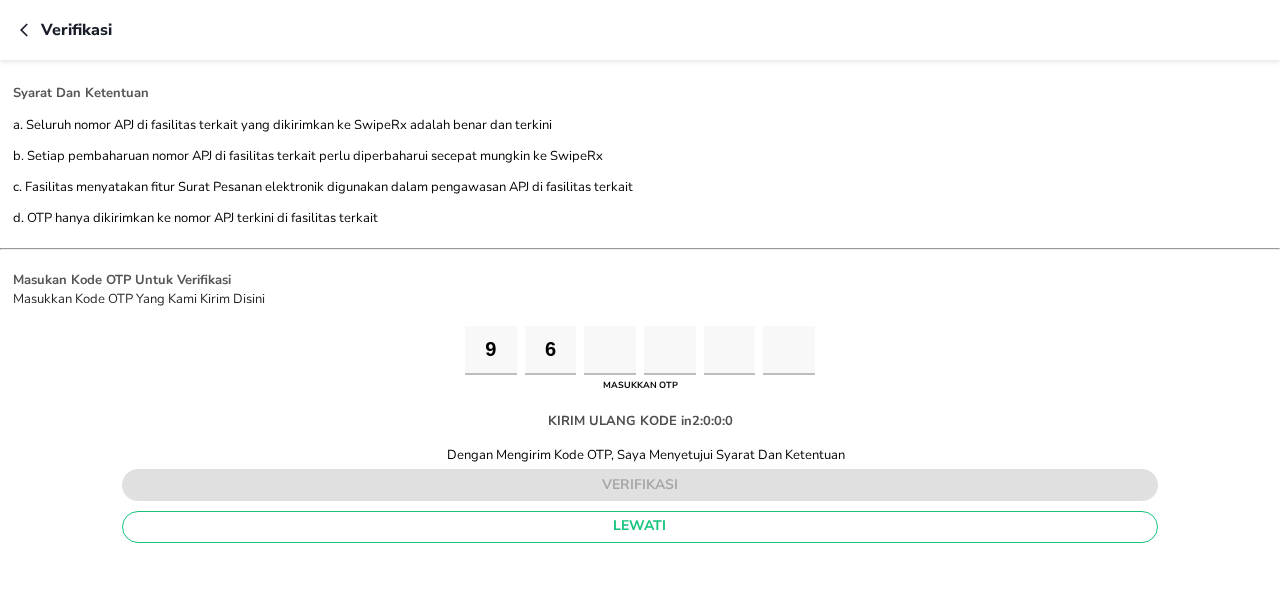 type on "2" 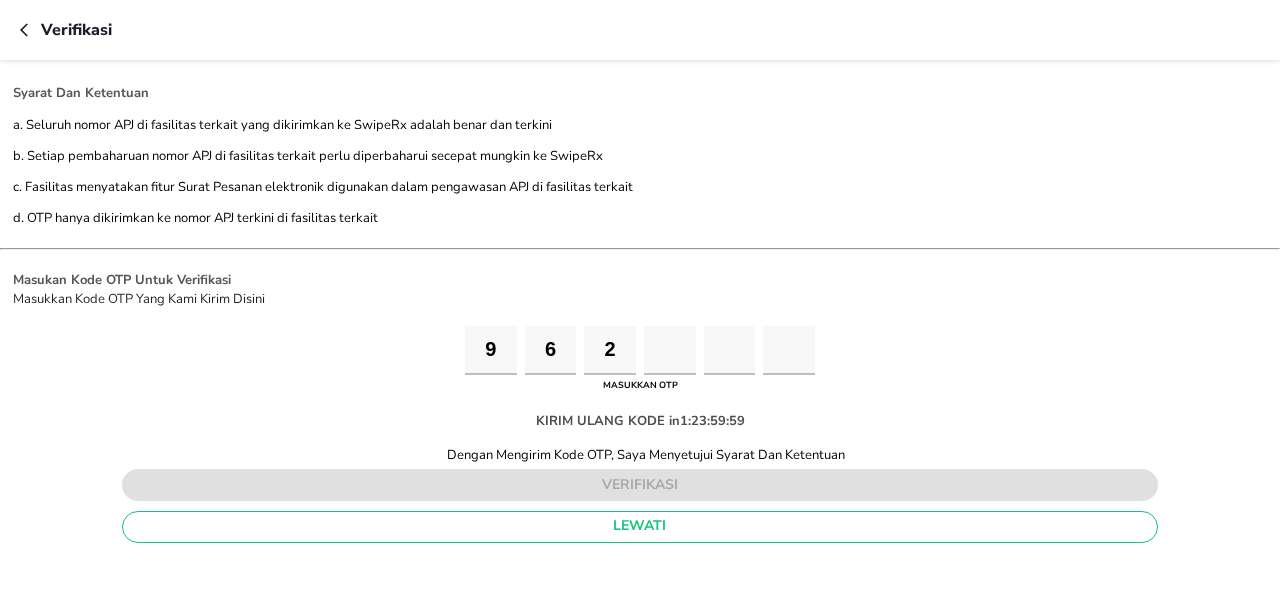 type on "9" 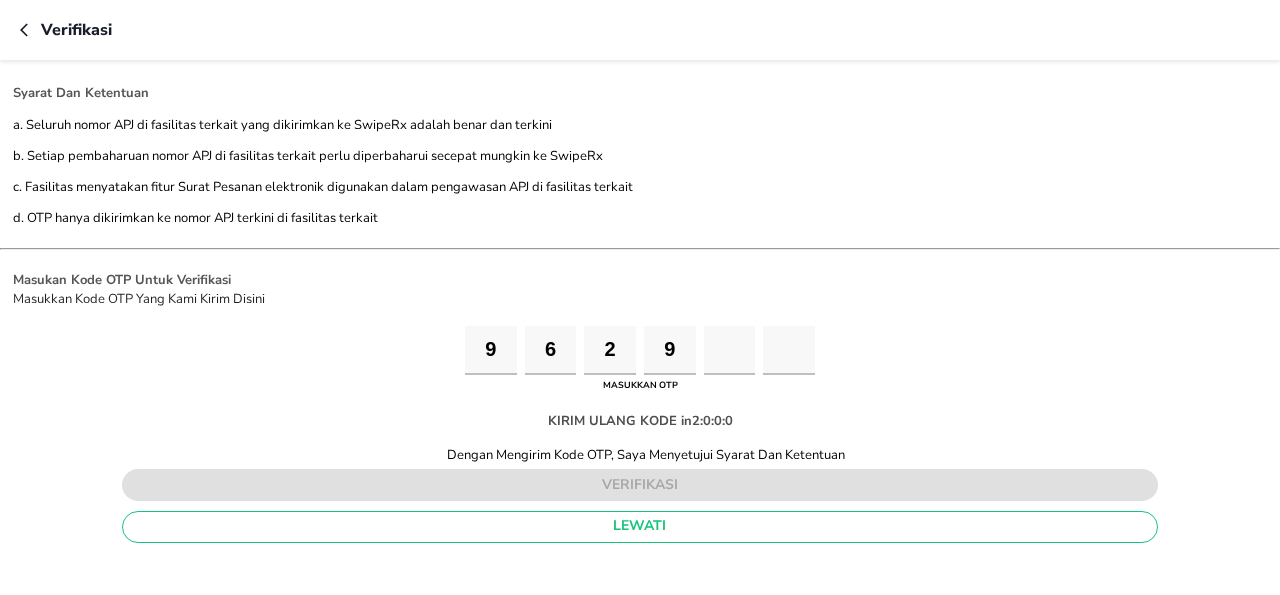 type on "7" 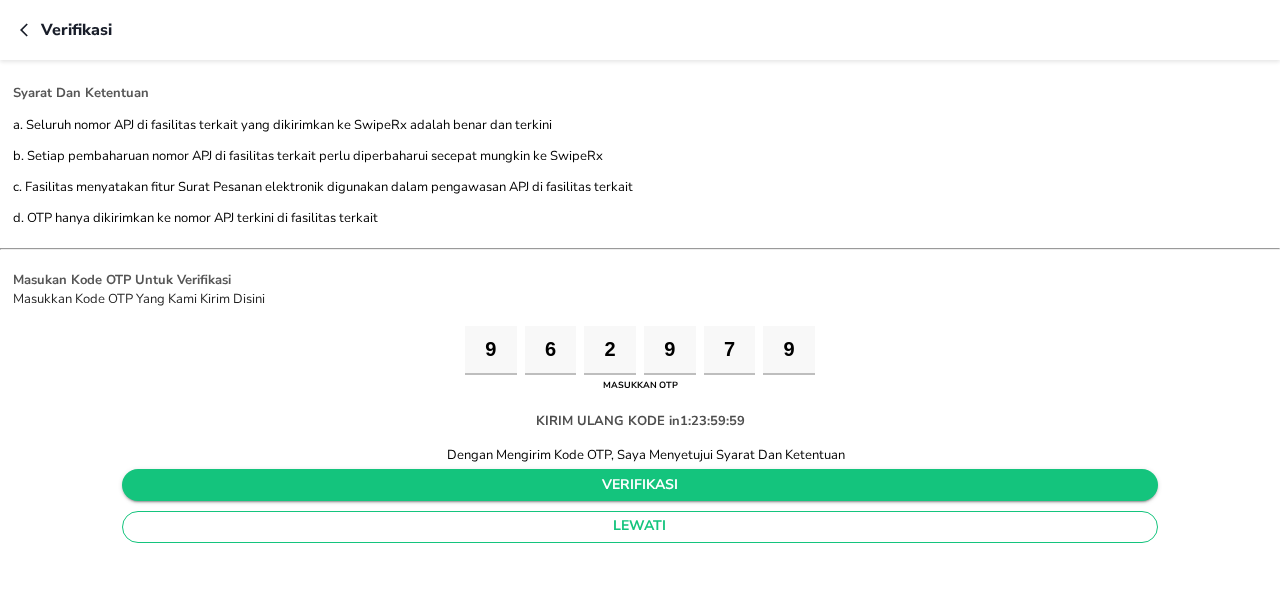 type on "9" 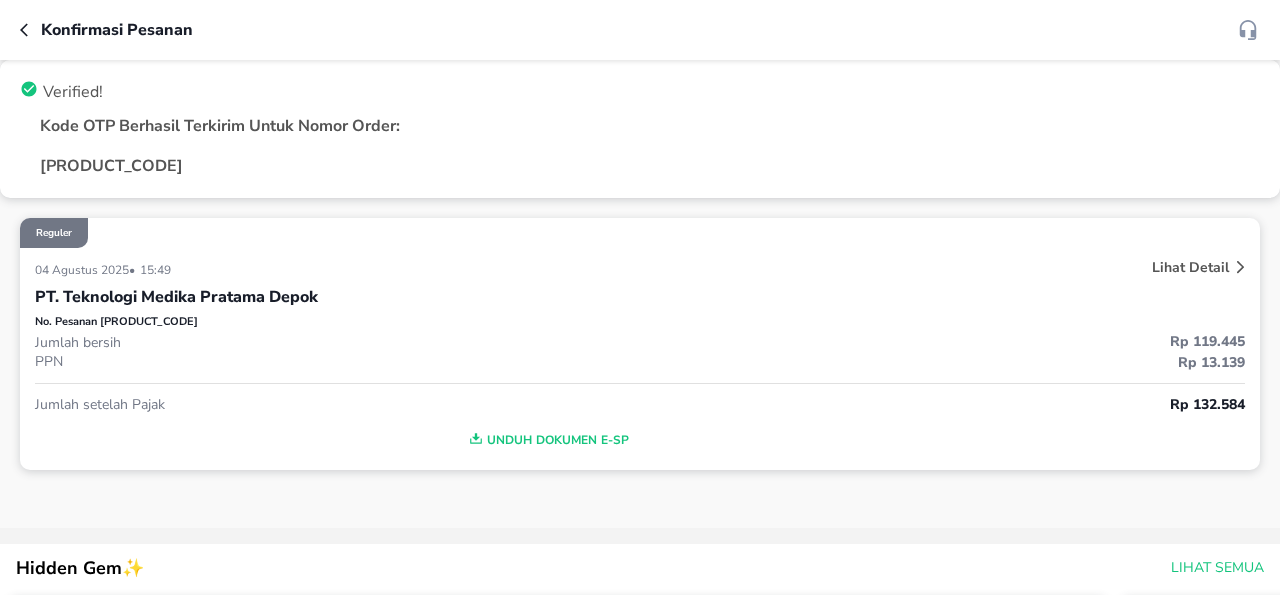 click on "Lihat Detail" at bounding box center (1190, 267) 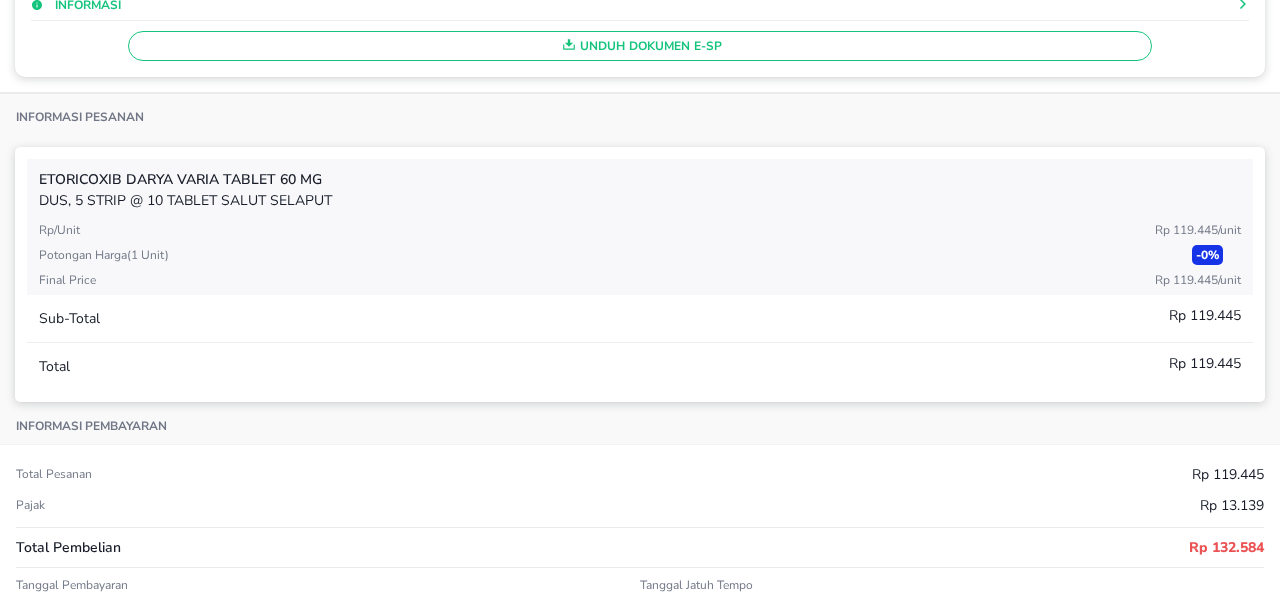 scroll, scrollTop: 0, scrollLeft: 0, axis: both 